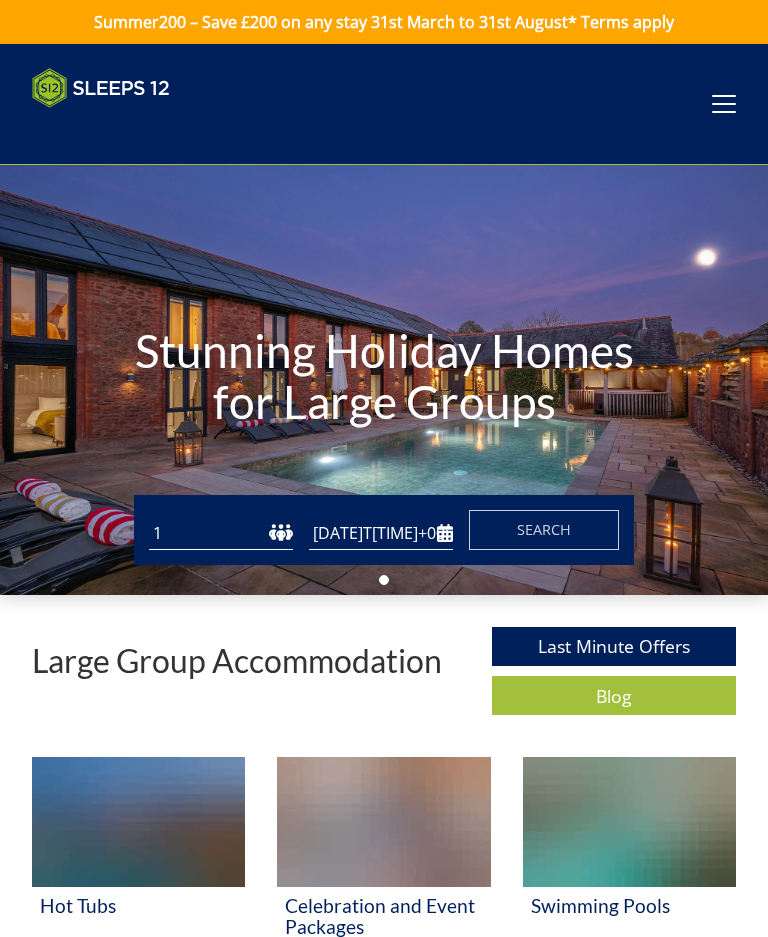 scroll, scrollTop: 286, scrollLeft: 0, axis: vertical 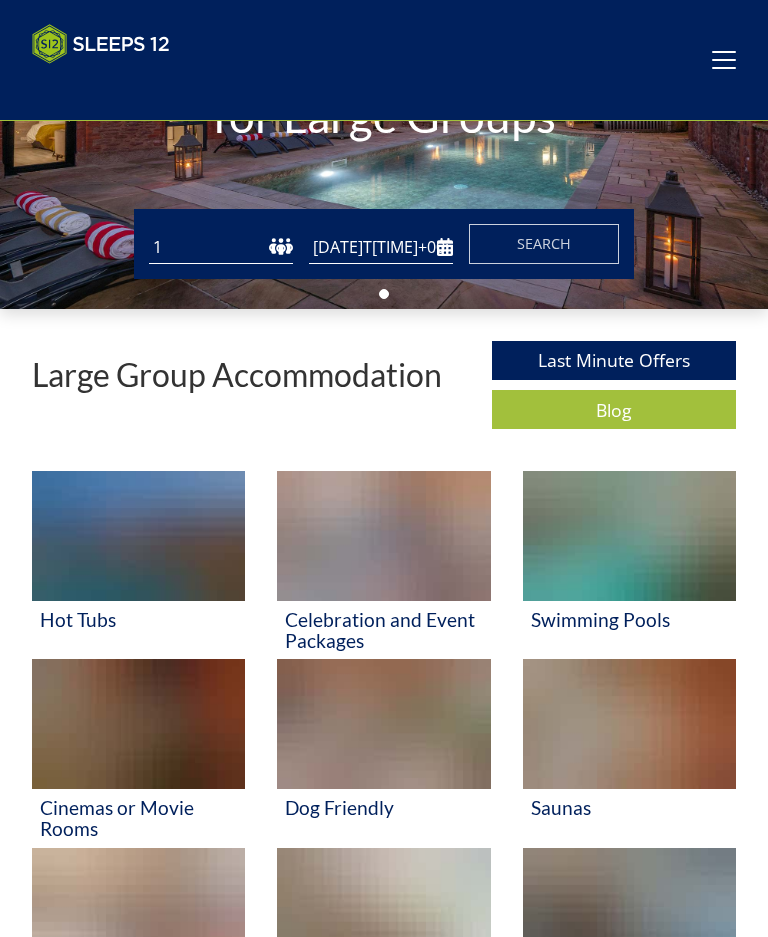 click at bounding box center [629, 536] 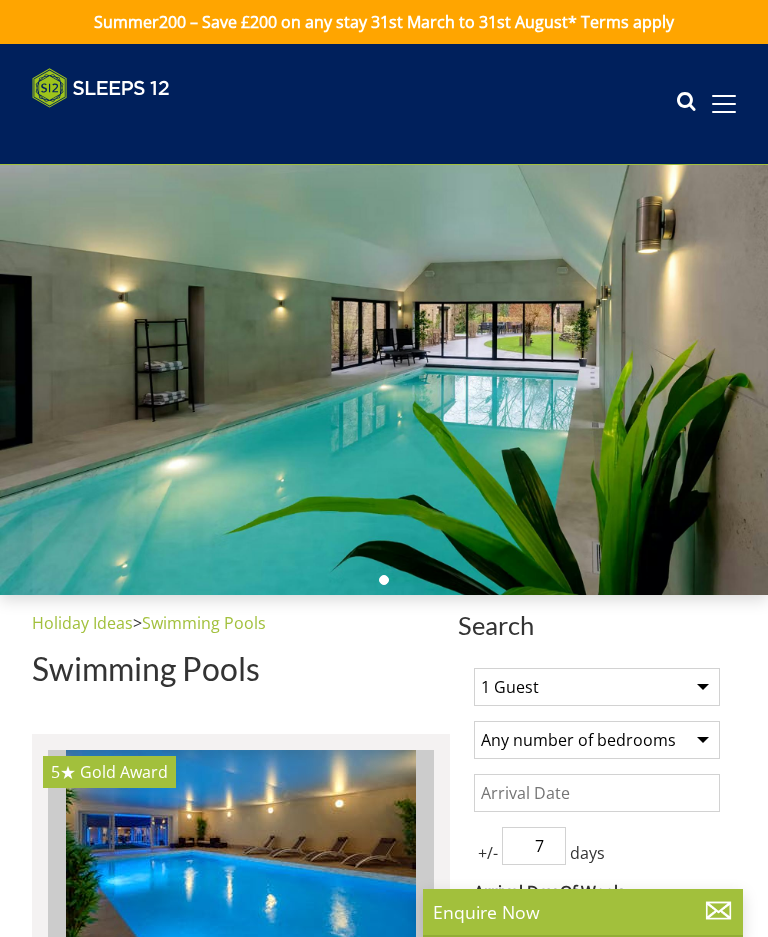select 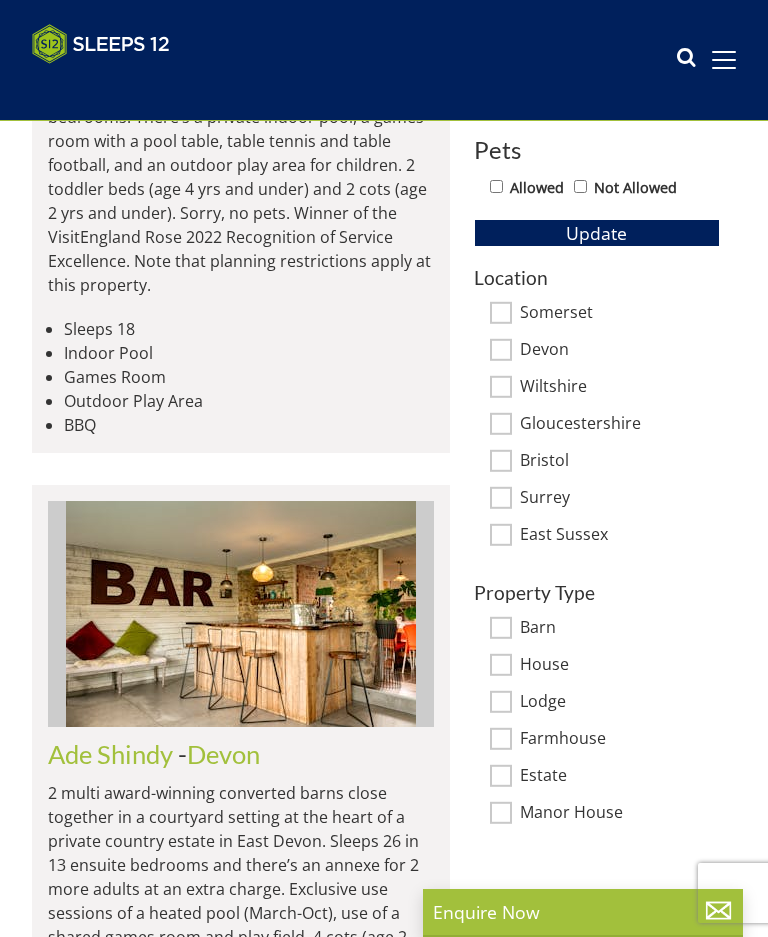 scroll, scrollTop: 979, scrollLeft: 0, axis: vertical 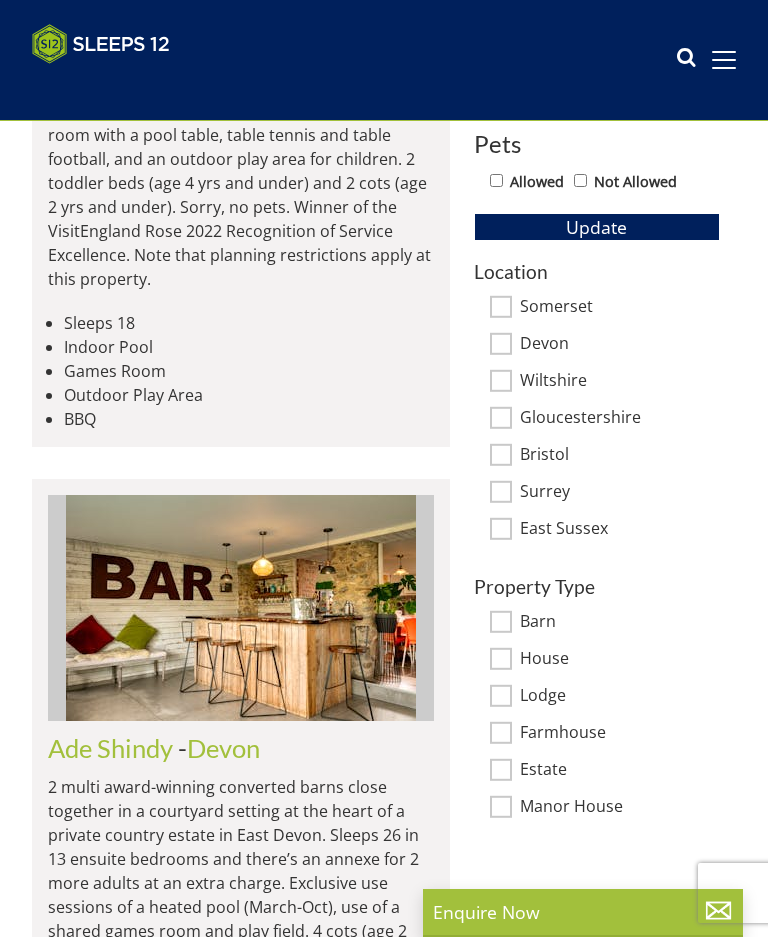 click on "Somerset" at bounding box center [620, 308] 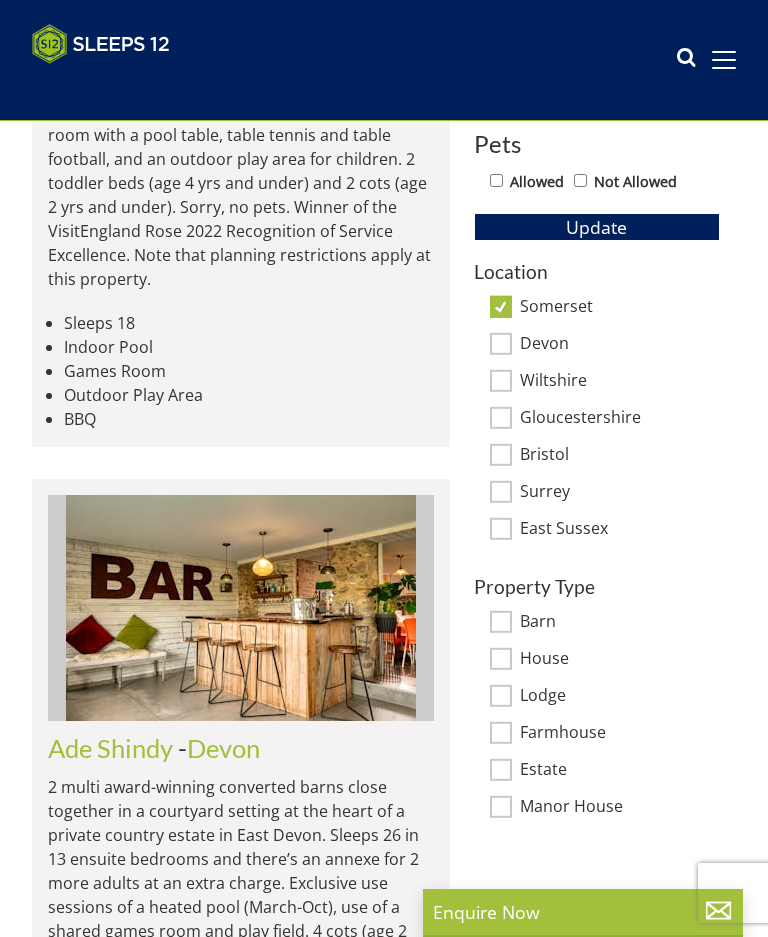 click on "Farmhouse" at bounding box center [620, 734] 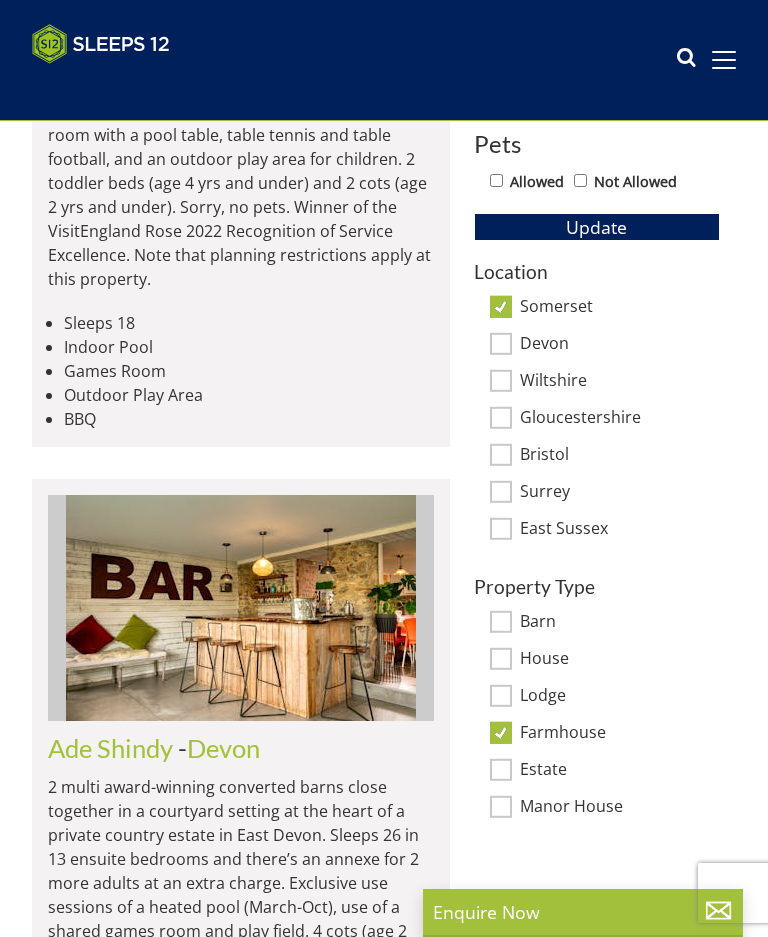 click on "Update" at bounding box center (596, 227) 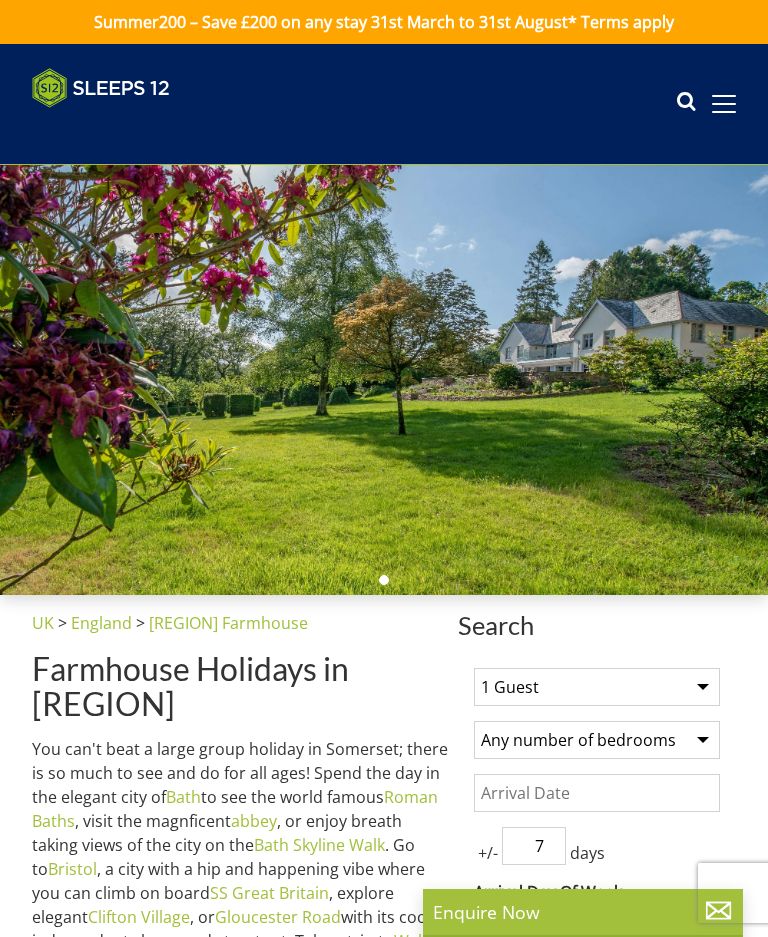 select 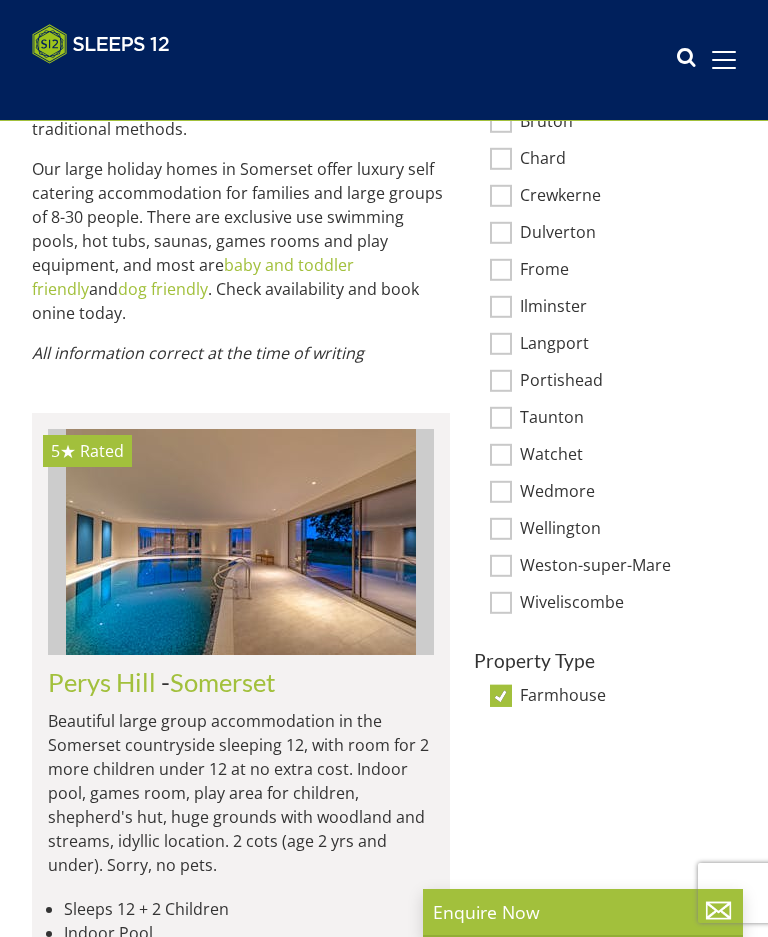 scroll, scrollTop: 1317, scrollLeft: 0, axis: vertical 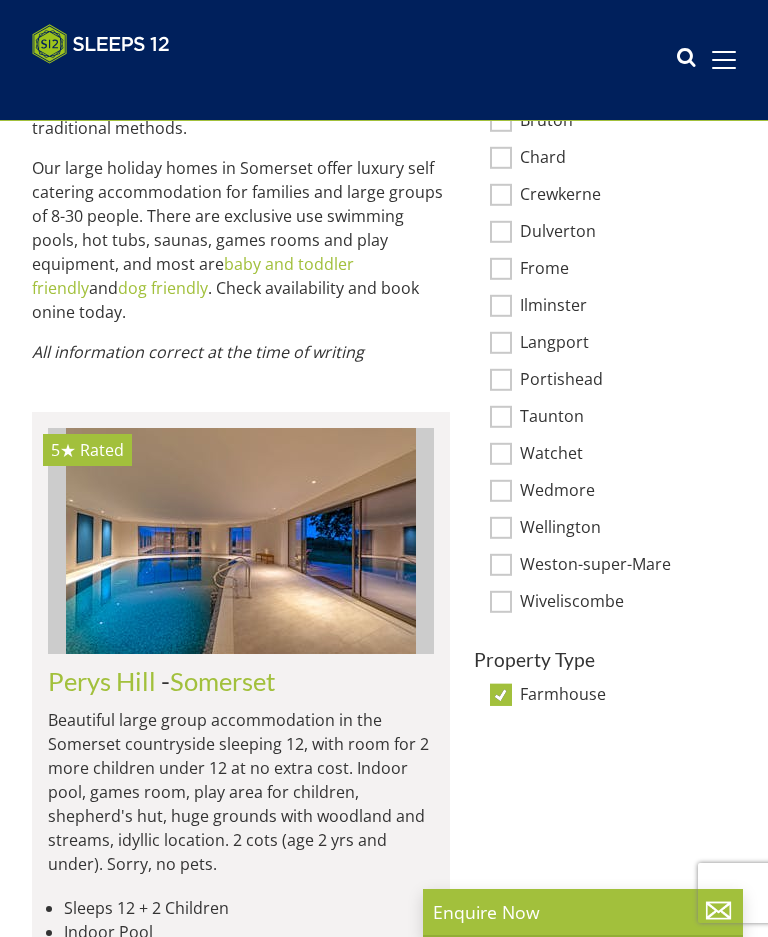 click on "Somerset" at bounding box center [223, 681] 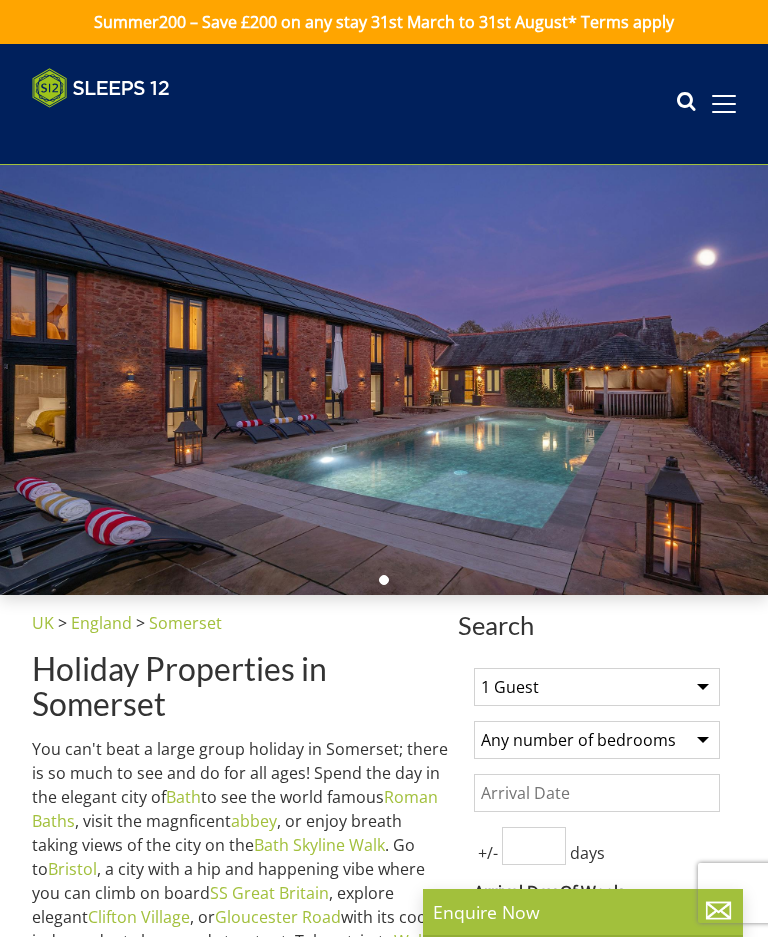 select 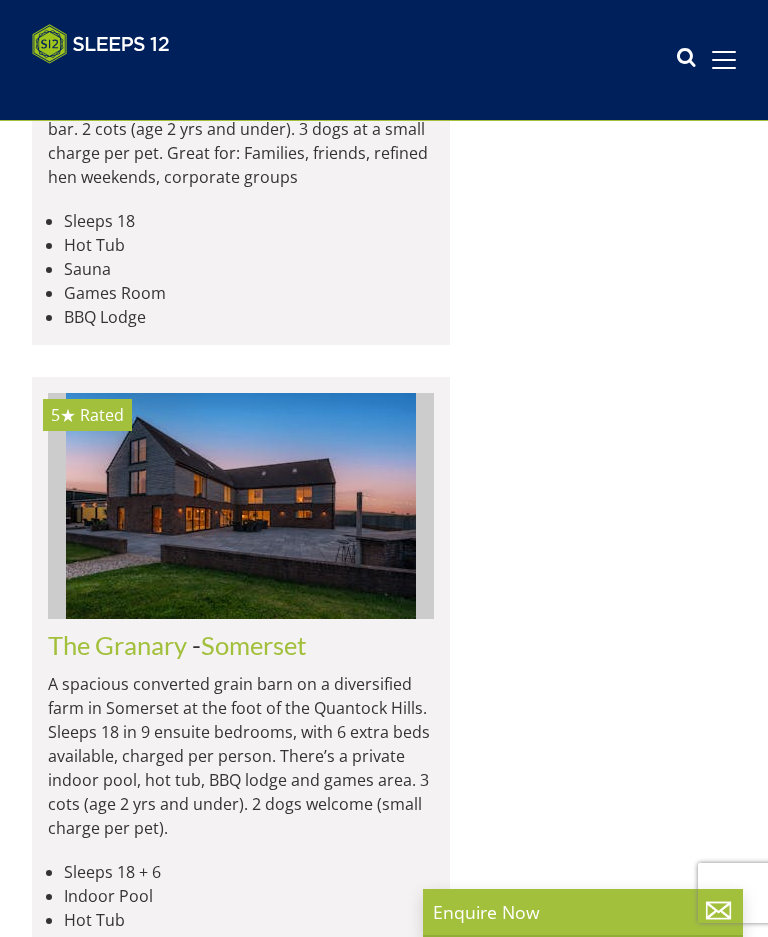 scroll, scrollTop: 2481, scrollLeft: 0, axis: vertical 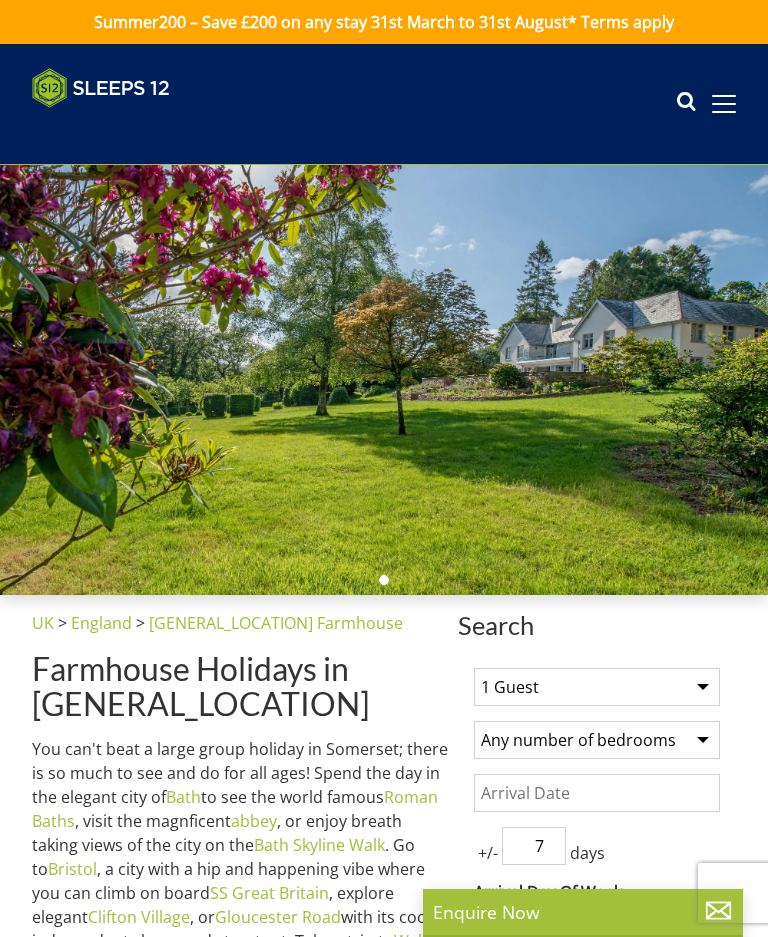 select 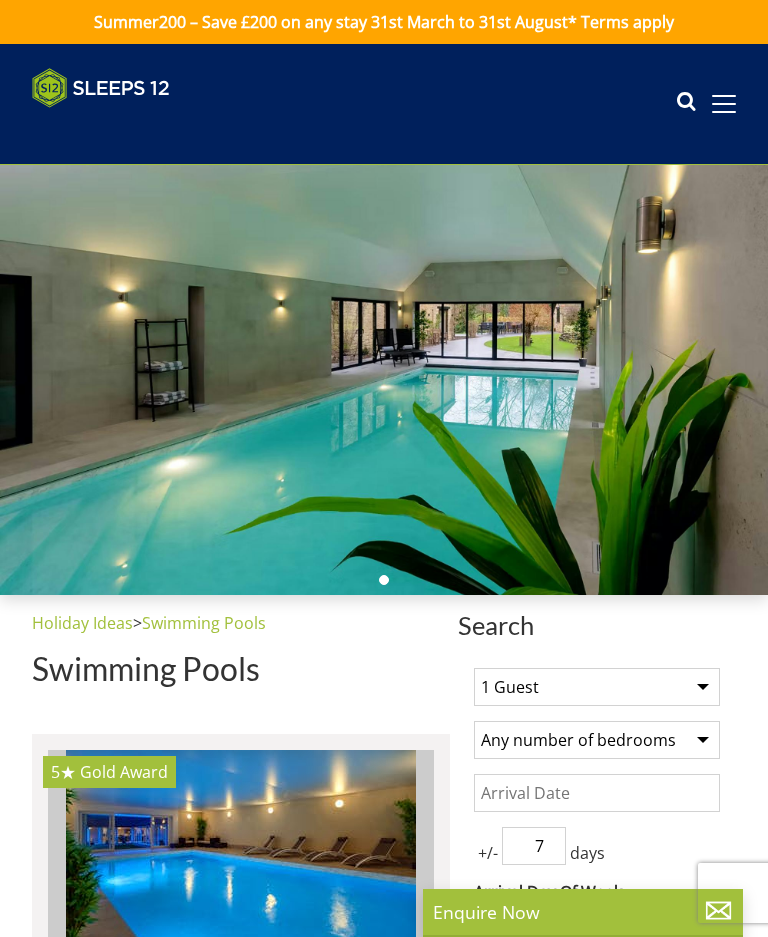 select 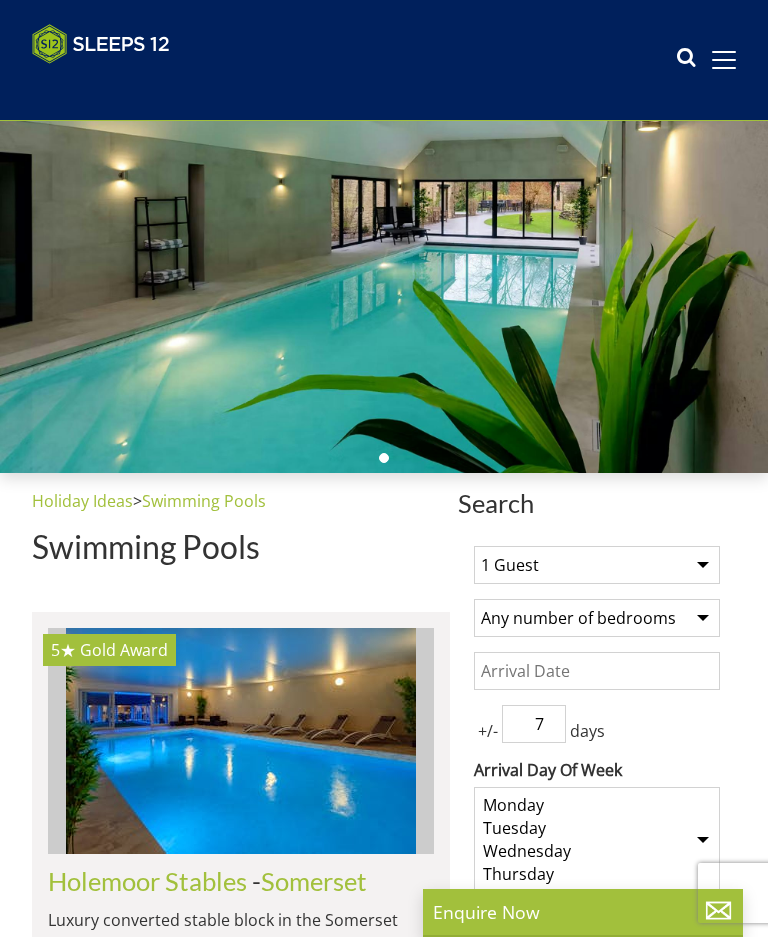 scroll, scrollTop: 124, scrollLeft: 0, axis: vertical 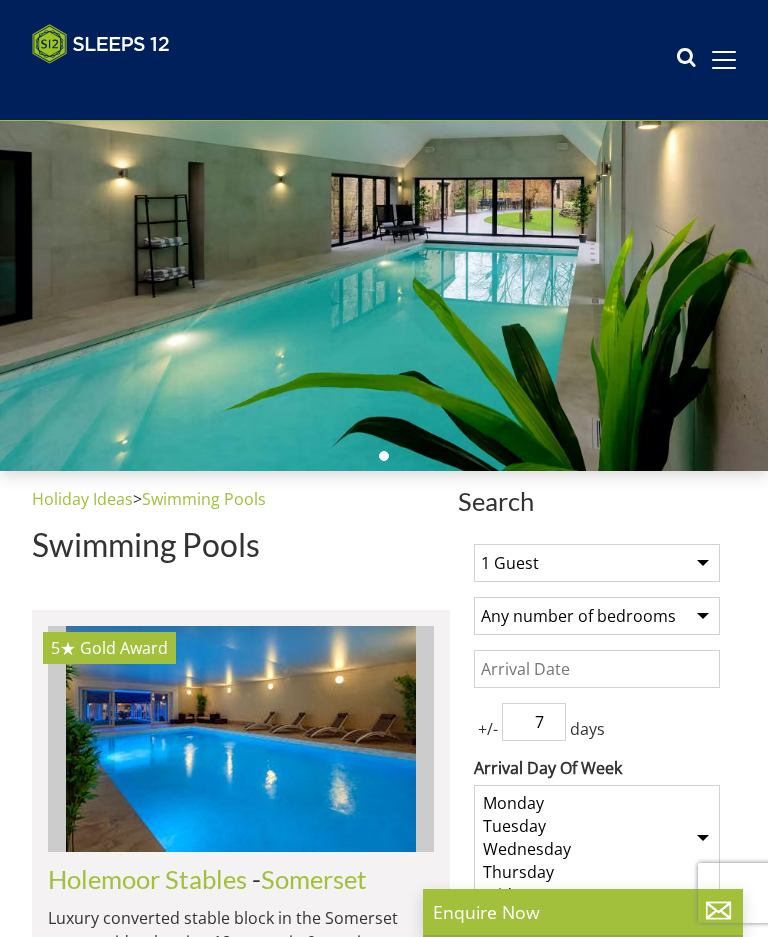 click on "1 Guest
2 Guests
3 Guests
4 Guests
5 Guests
6 Guests
7 Guests
8 Guests
9 Guests
10 Guests
11 Guests
12 Guests
13 Guests
14 Guests
15 Guests
16 Guests
17 Guests
18 Guests
19 Guests
20 Guests
21 Guests
22 Guests
23 Guests
24 Guests
25 Guests
26 Guests
27 Guests
28 Guests
29 Guests
30 Guests
31 Guests
32 Guests" at bounding box center [597, 563] 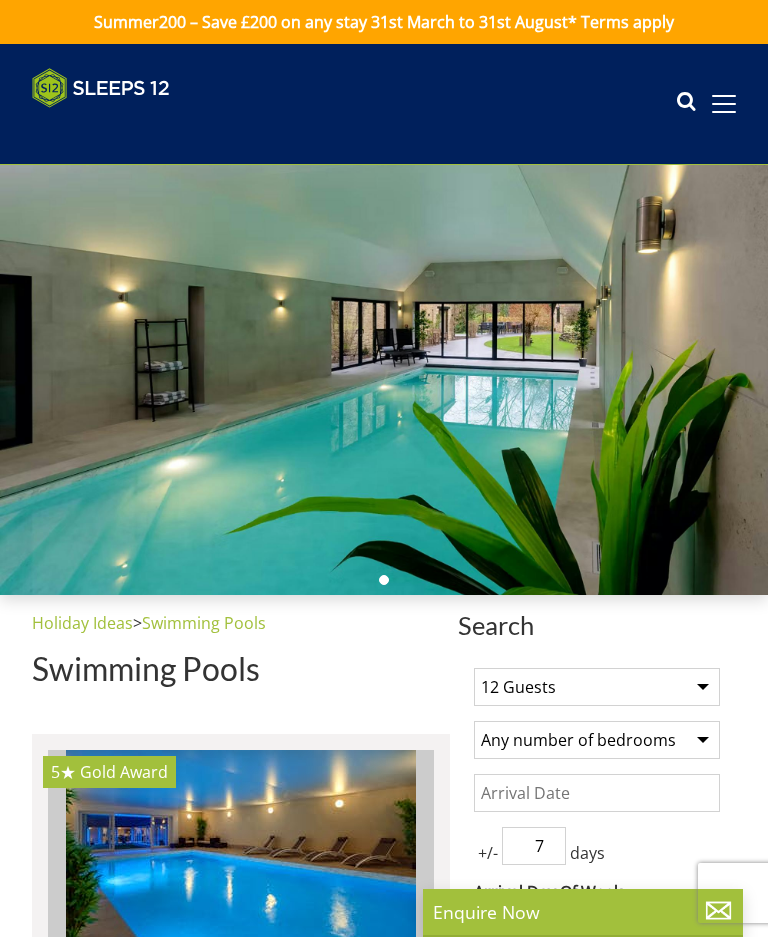 scroll, scrollTop: 0, scrollLeft: 0, axis: both 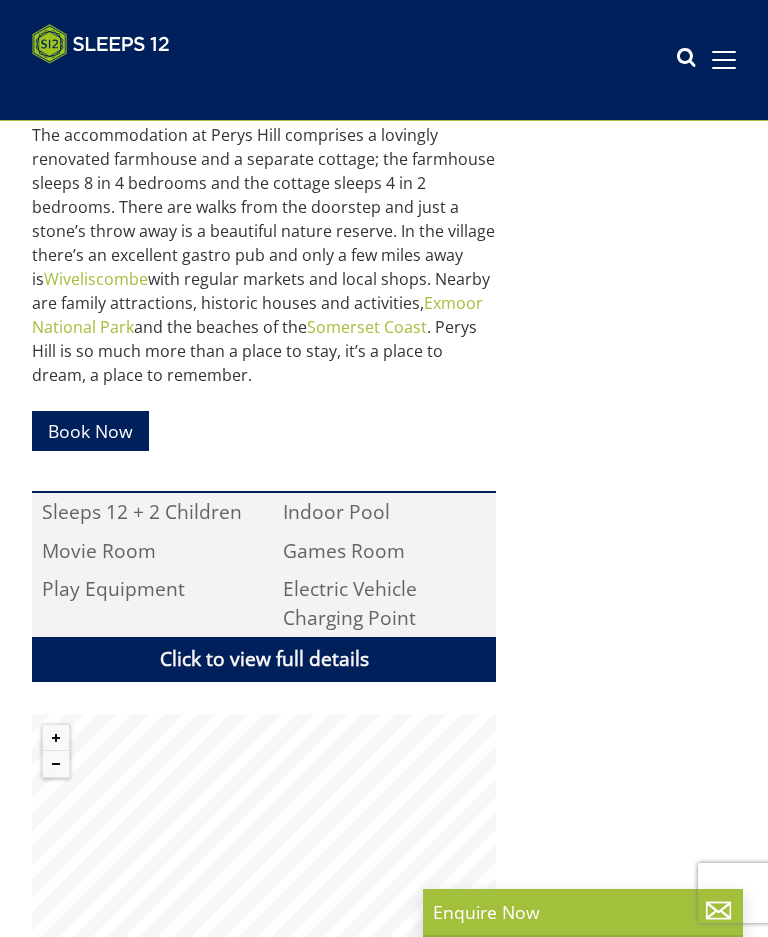 click on "Click to view full details" at bounding box center (264, 659) 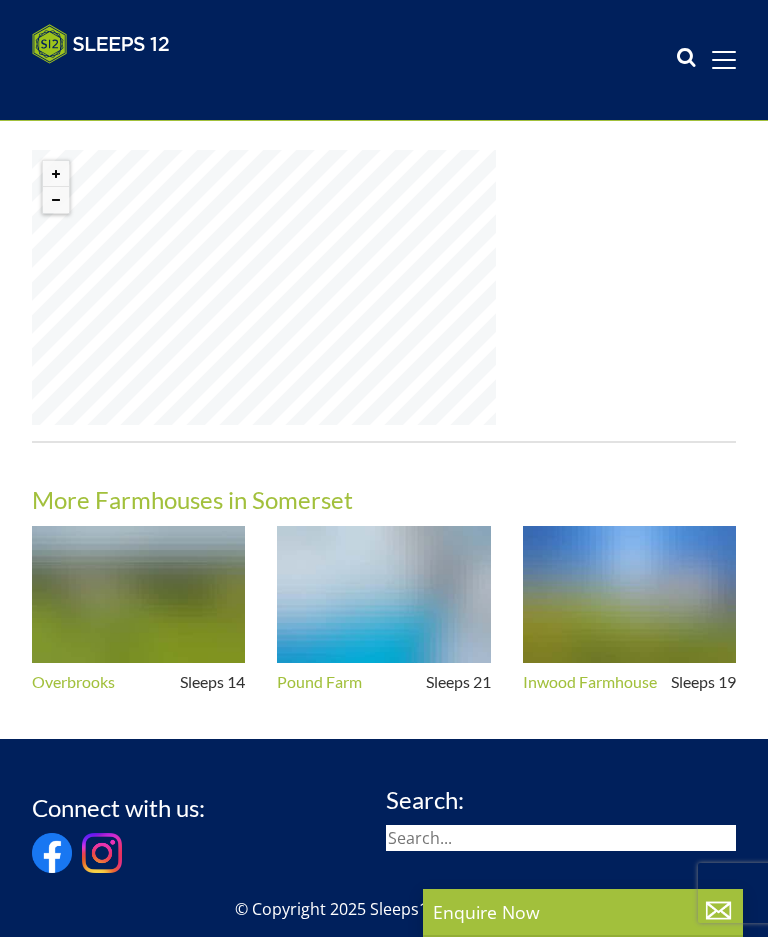 scroll, scrollTop: 1671, scrollLeft: 0, axis: vertical 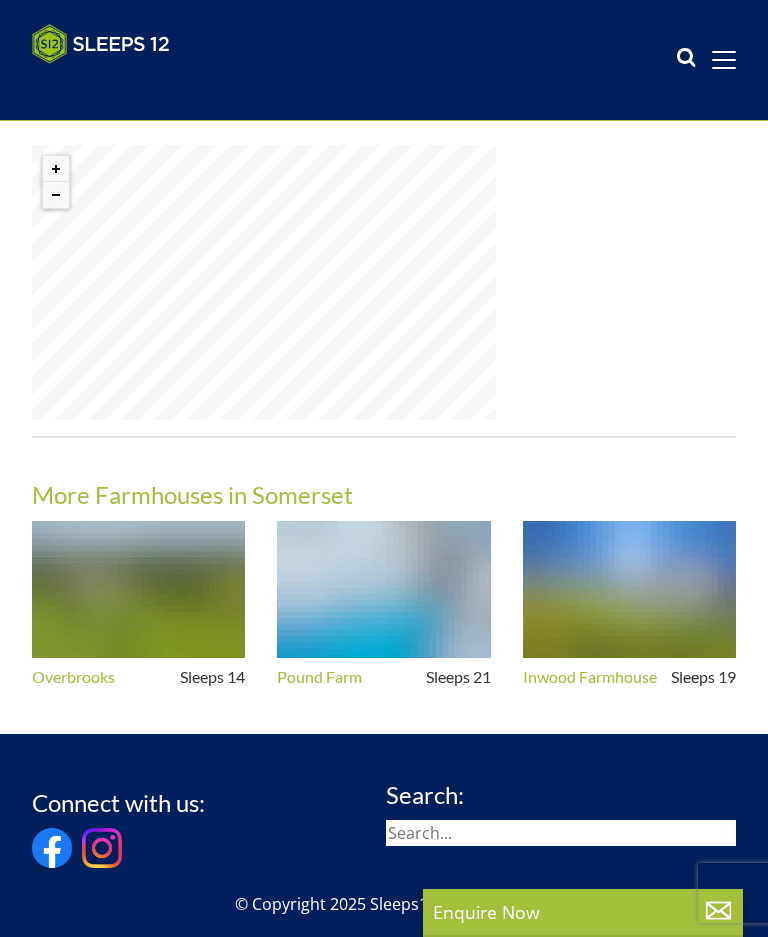 click on "Click to view full details" at bounding box center [264, 90] 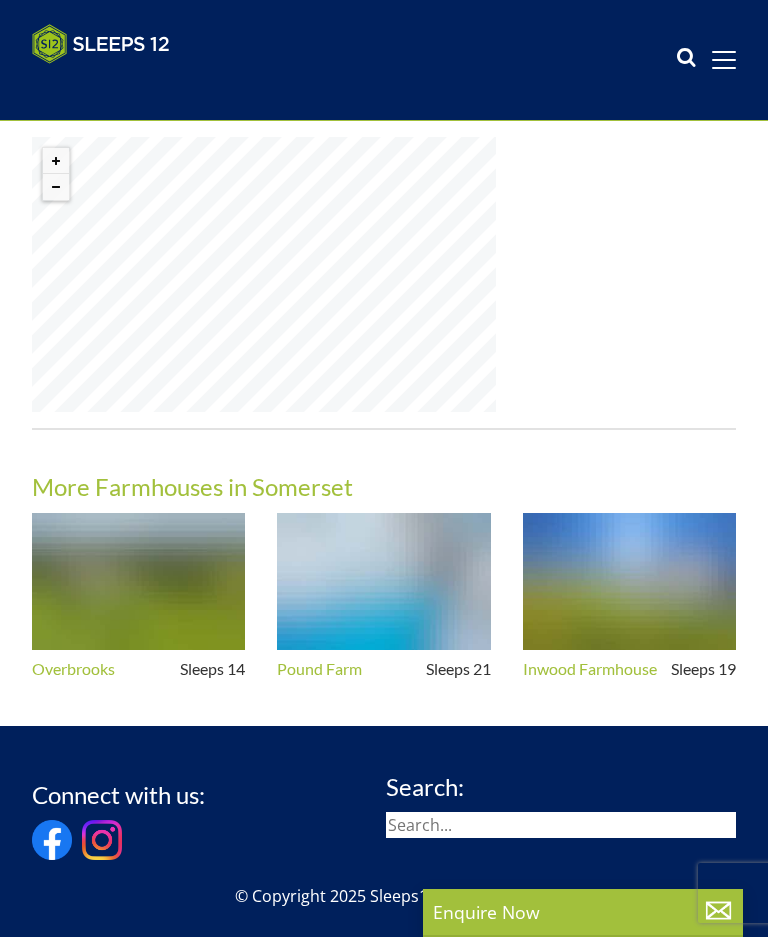 scroll, scrollTop: 1609, scrollLeft: 0, axis: vertical 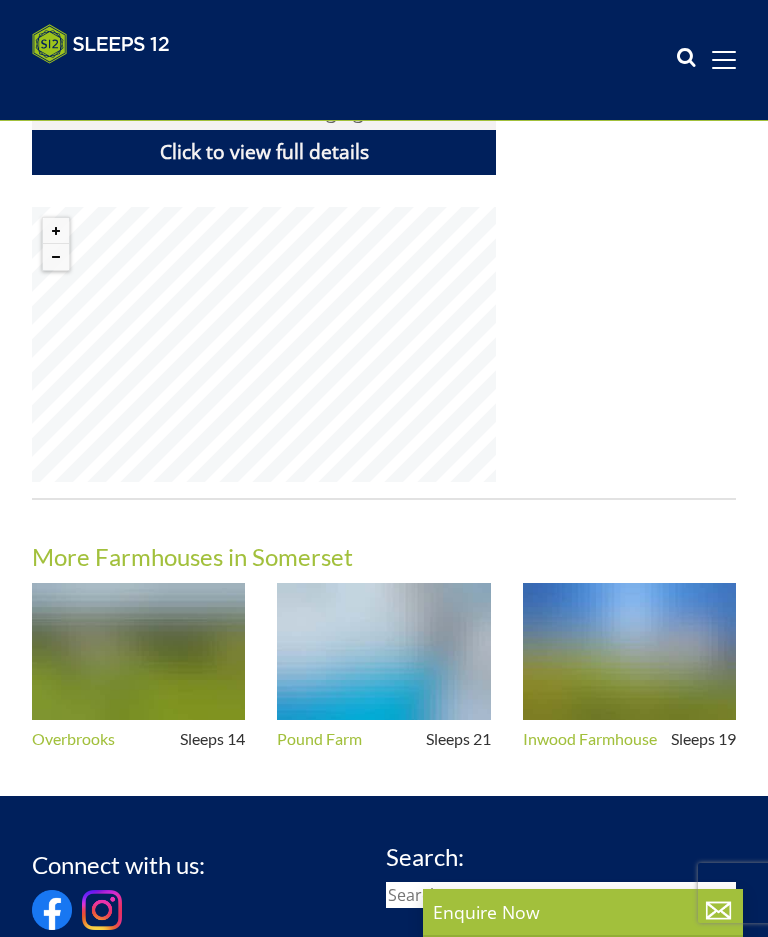 click on "Click to view full details" at bounding box center [264, 152] 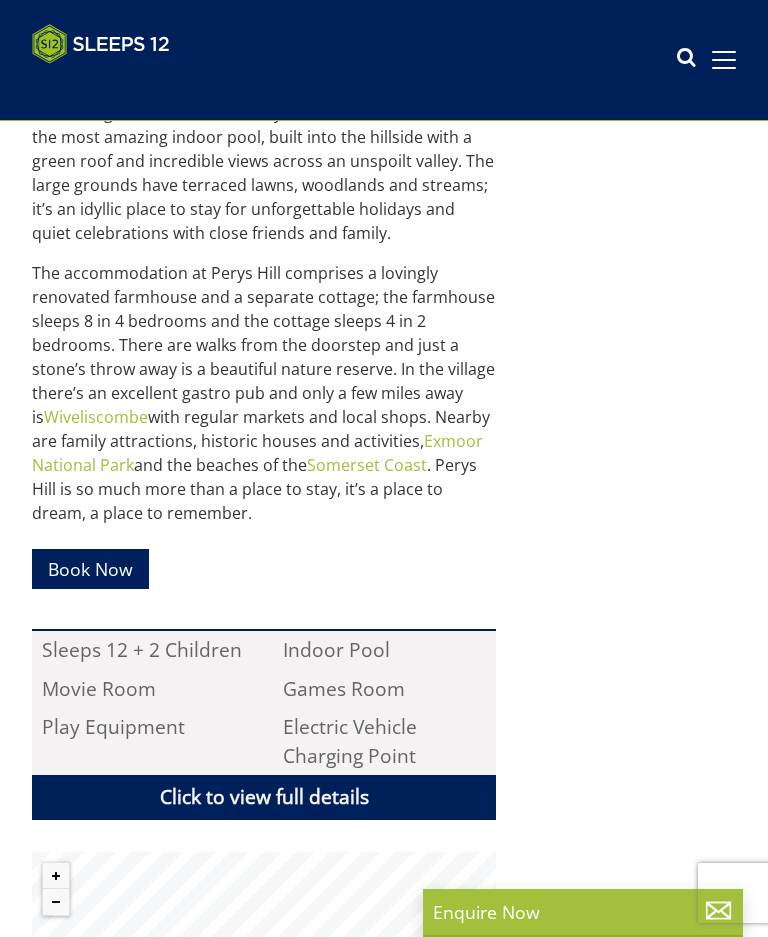 scroll, scrollTop: 960, scrollLeft: 0, axis: vertical 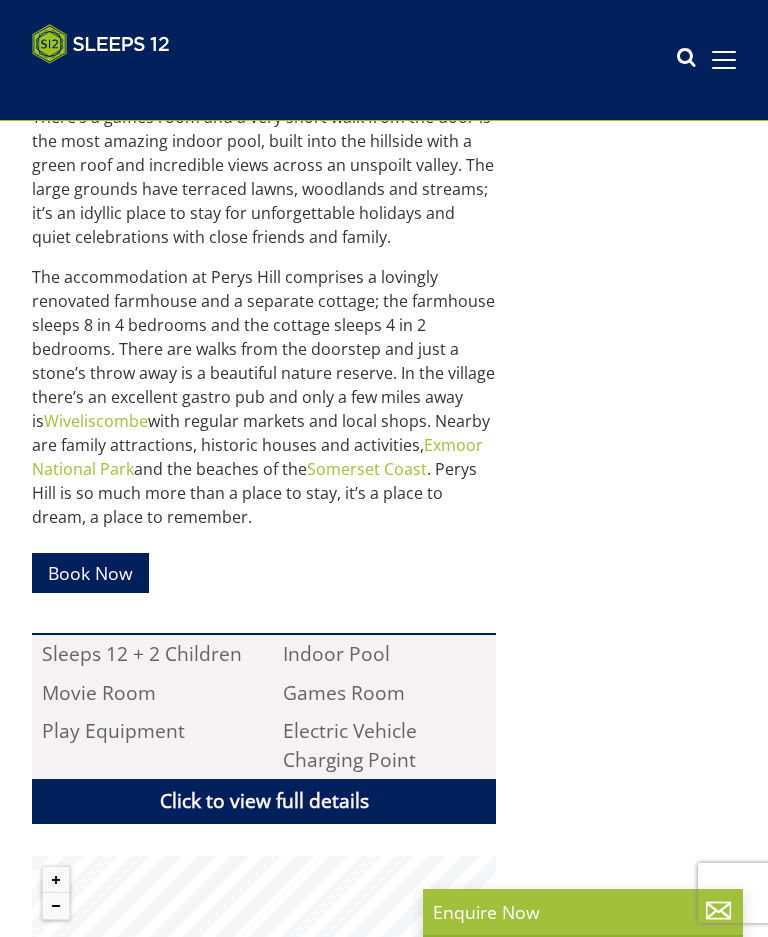 click on "Click to view full details" at bounding box center (264, 801) 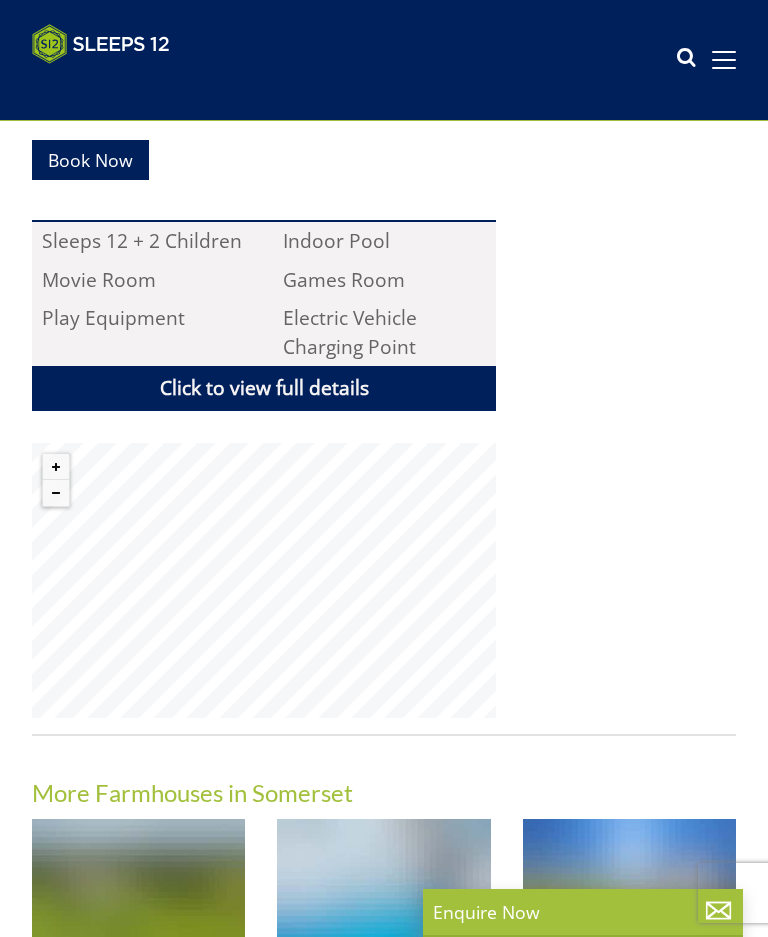 scroll, scrollTop: 947, scrollLeft: 0, axis: vertical 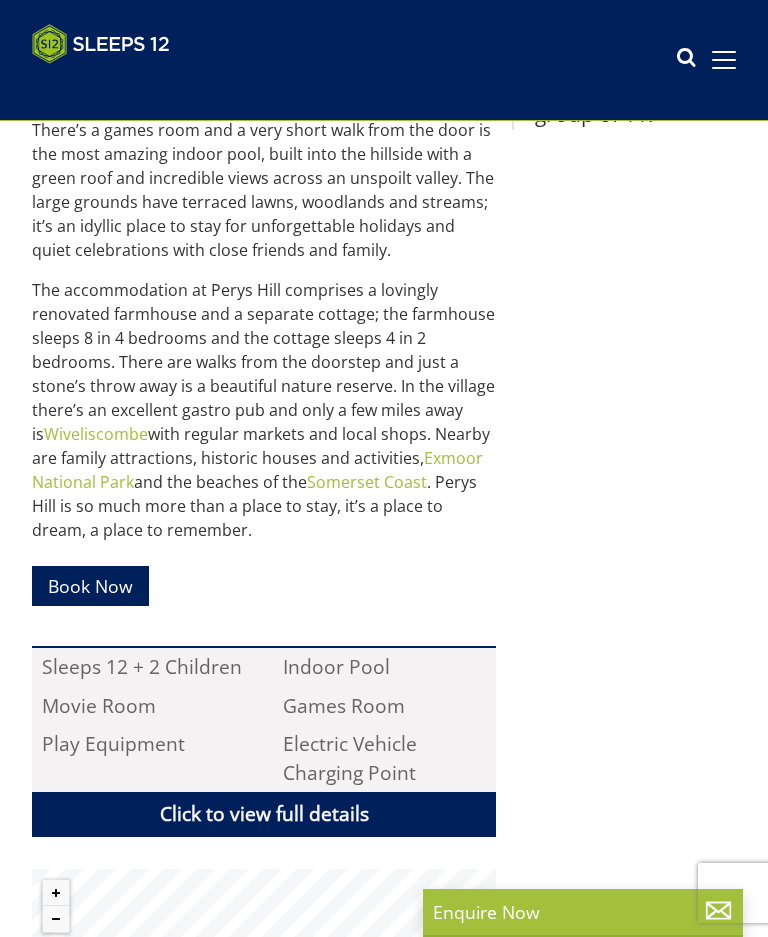 click on "The accommodation at Perys Hill comprises a lovingly renovated farmhouse and a separate cottage; the farmhouse sleeps 8 in 4 bedrooms and the cottage sleeps 4 in 2 bedrooms. There are walks from the doorstep and just a stone’s throw away is a beautiful nature reserve. In the village there’s an excellent gastro pub and only a few miles away is  Wiveliscombe  with regular markets and local shops. Nearby are family attractions, historic houses and activities,  Exmoor National Park  and the beaches of the  Somerset Coast . Perys Hill is so much more than a place to stay, it’s a place to dream, a place to remember." at bounding box center (264, 410) 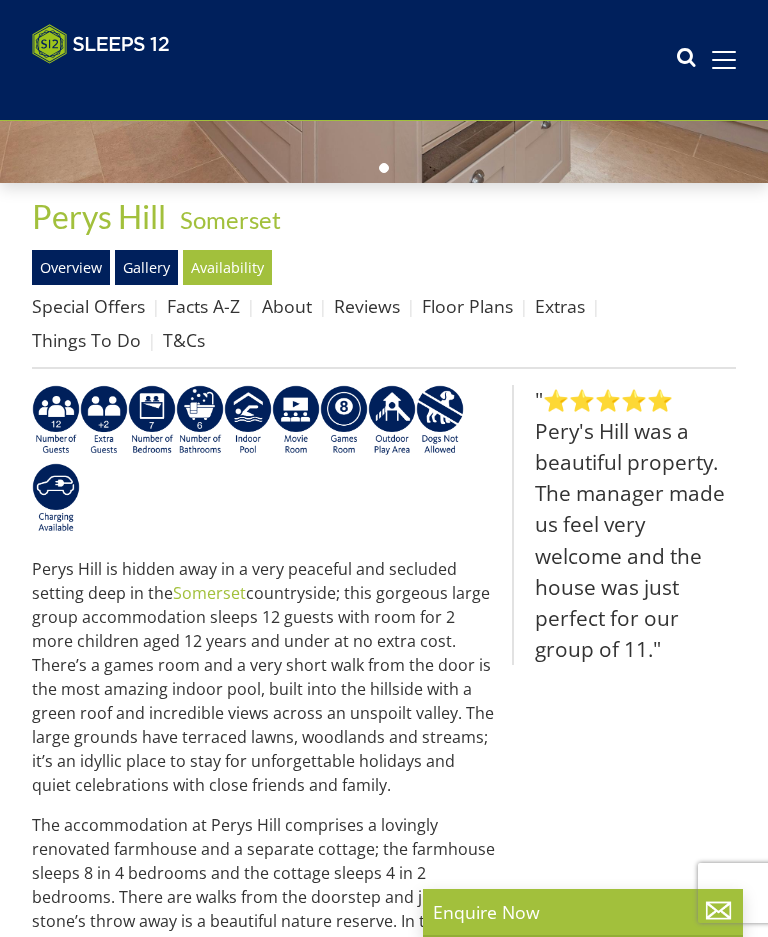 scroll, scrollTop: 413, scrollLeft: 0, axis: vertical 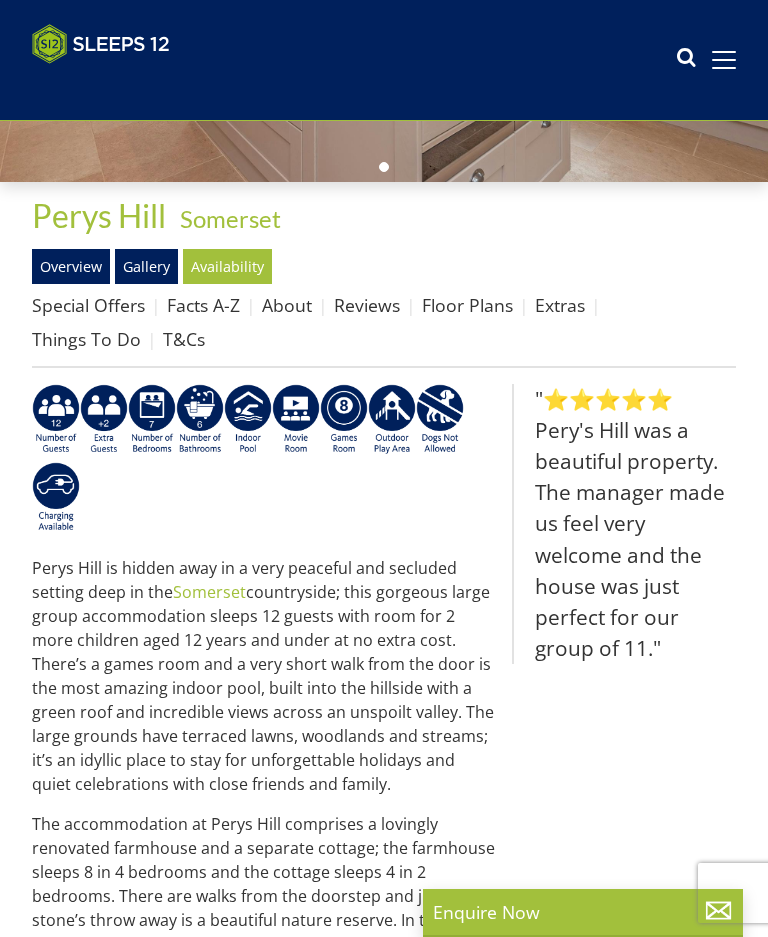 click on "About" at bounding box center [287, 305] 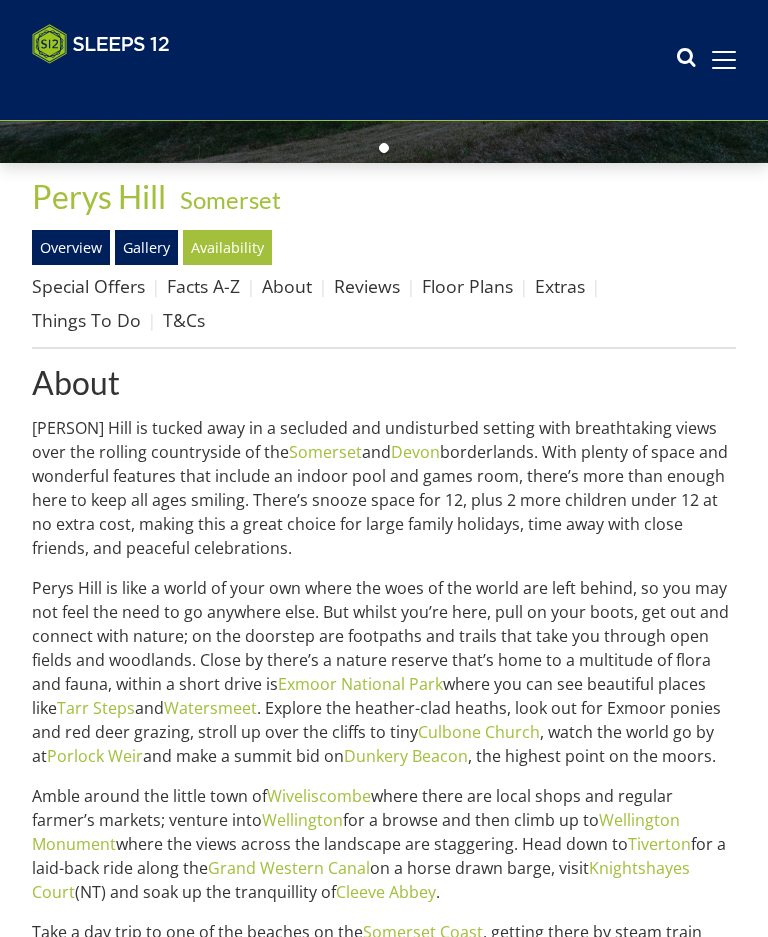 scroll, scrollTop: 638, scrollLeft: 0, axis: vertical 